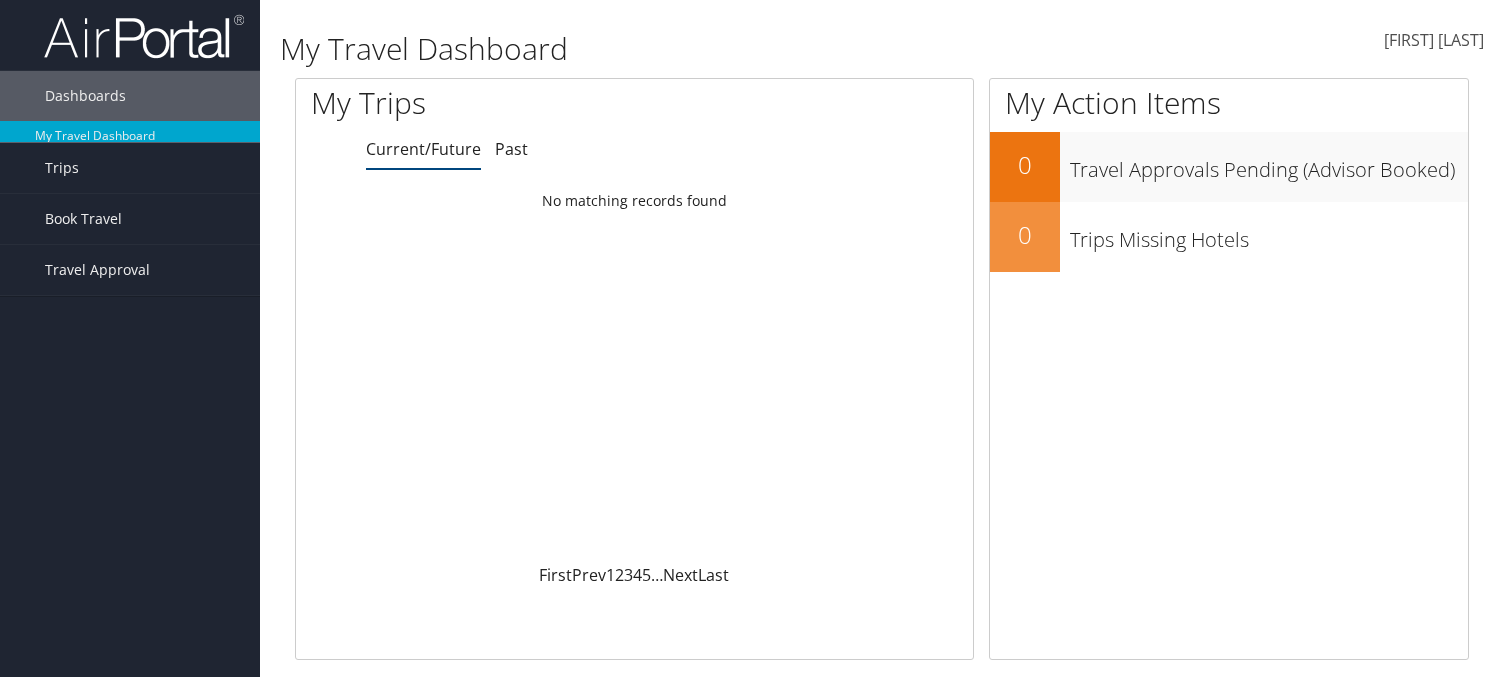 scroll, scrollTop: 0, scrollLeft: 0, axis: both 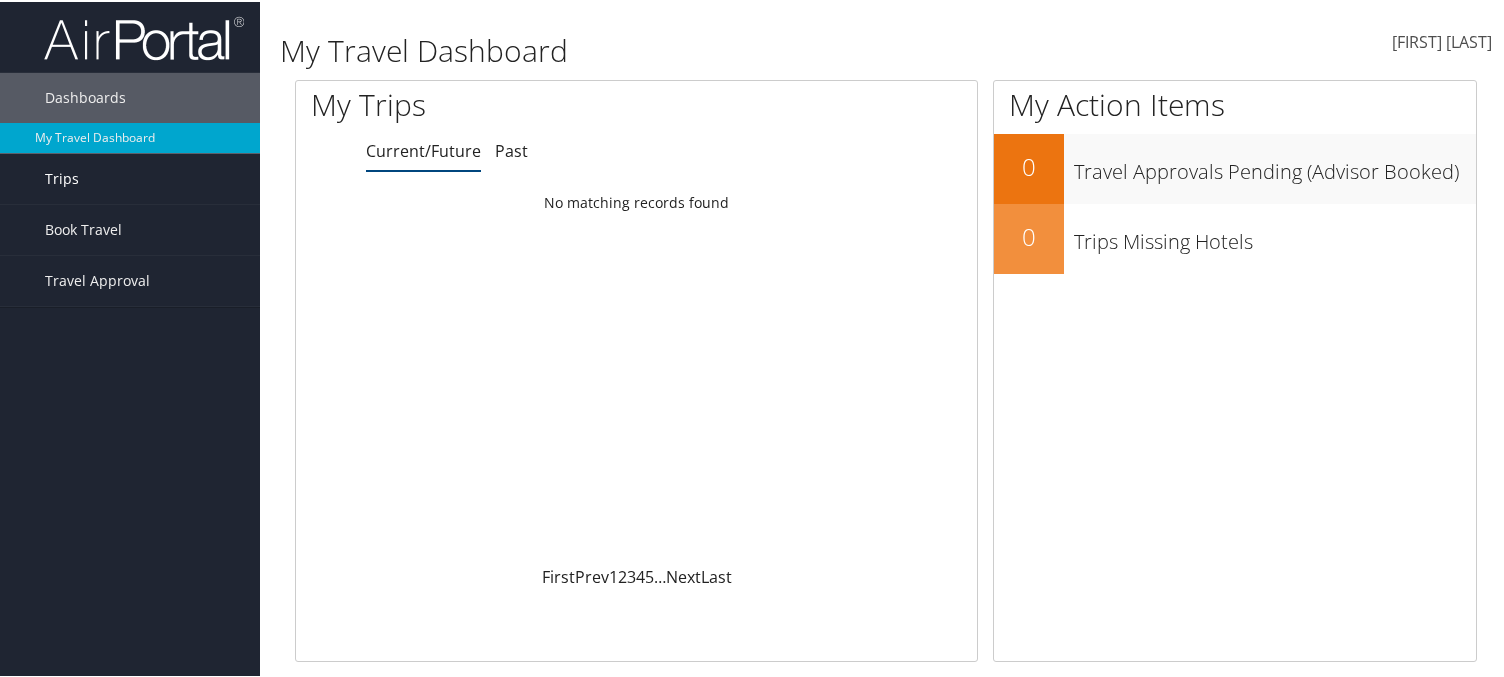click on "Trips" at bounding box center [62, 177] 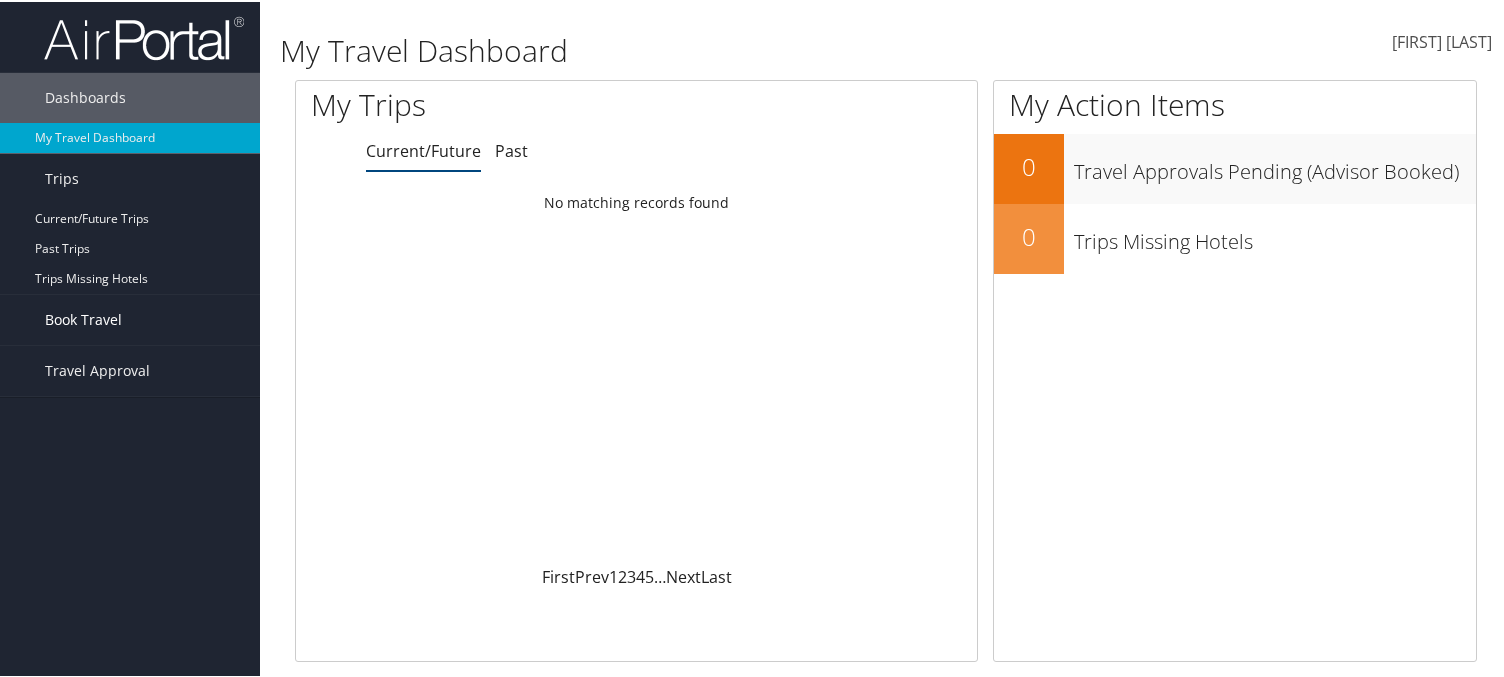 click on "Book Travel" at bounding box center (83, 318) 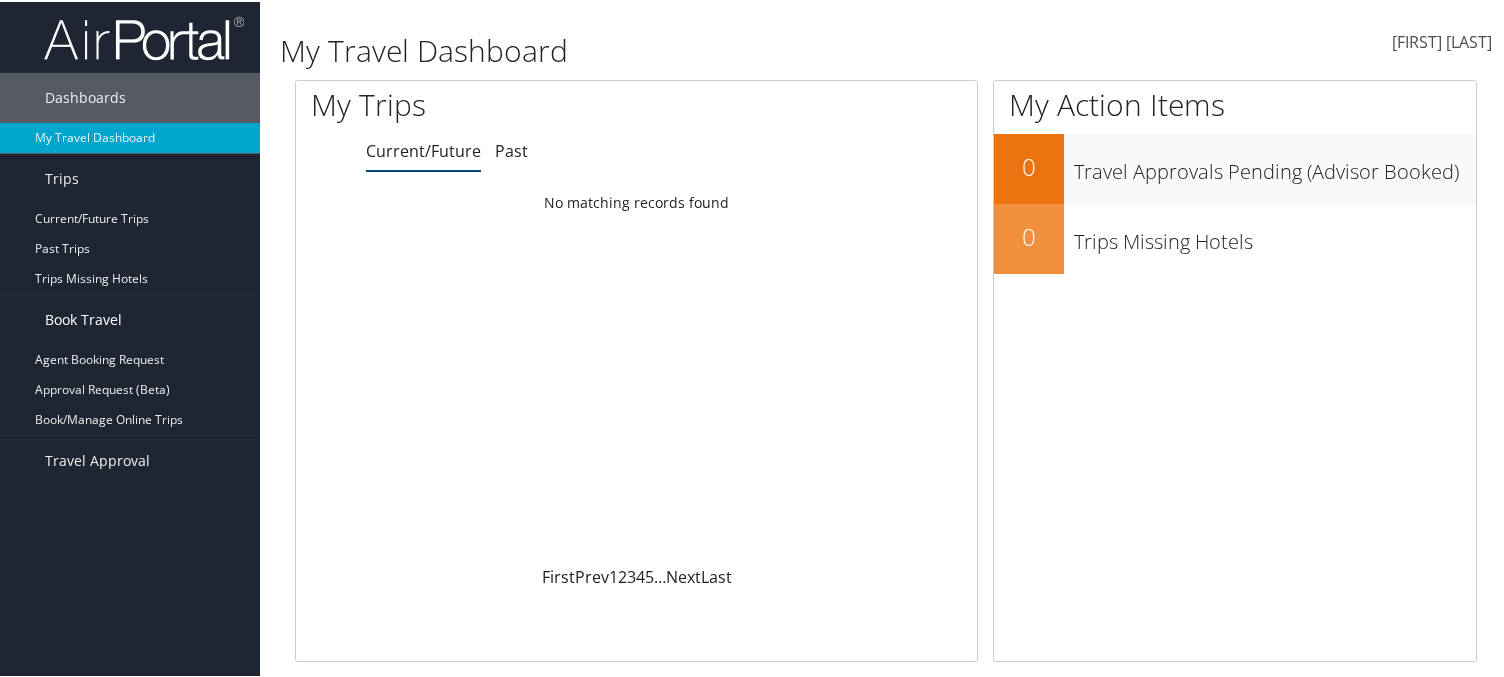 click on "Book Travel" at bounding box center [83, 318] 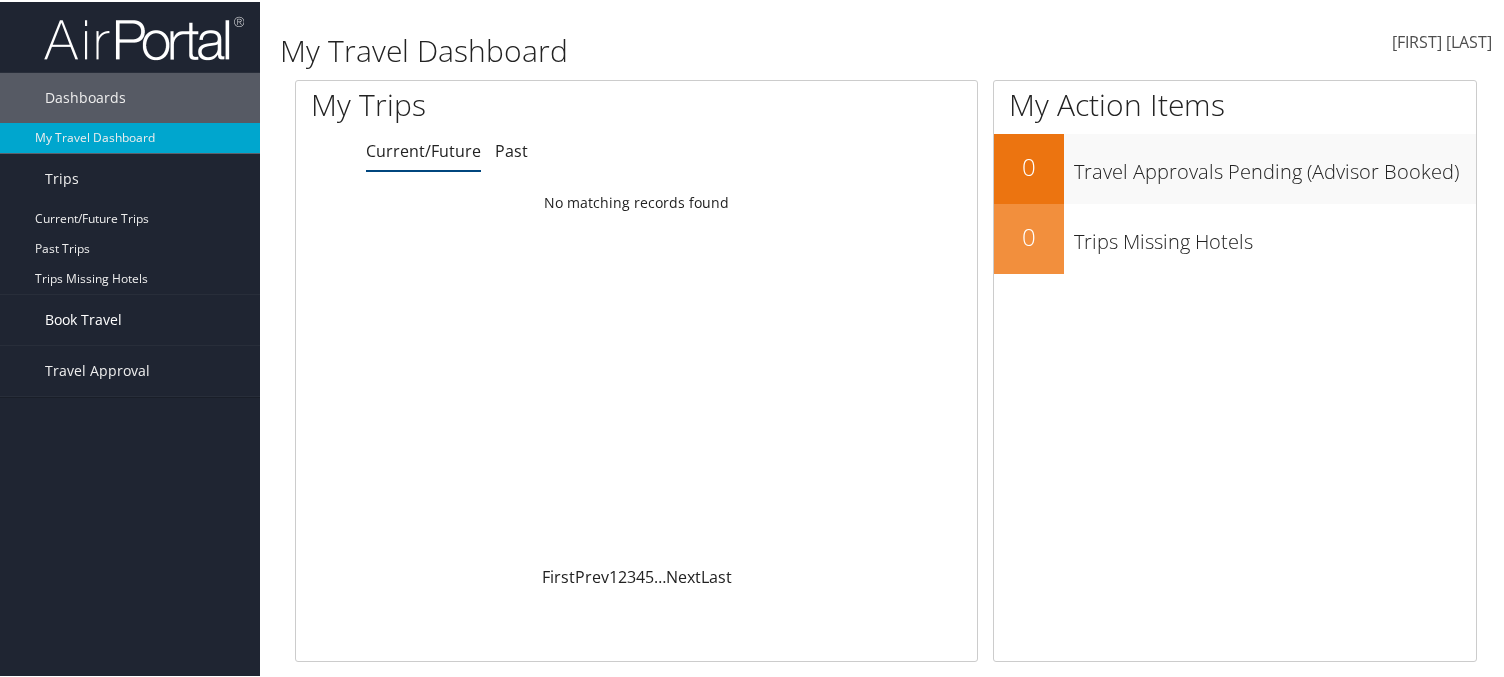 click on "Book Travel" at bounding box center (83, 318) 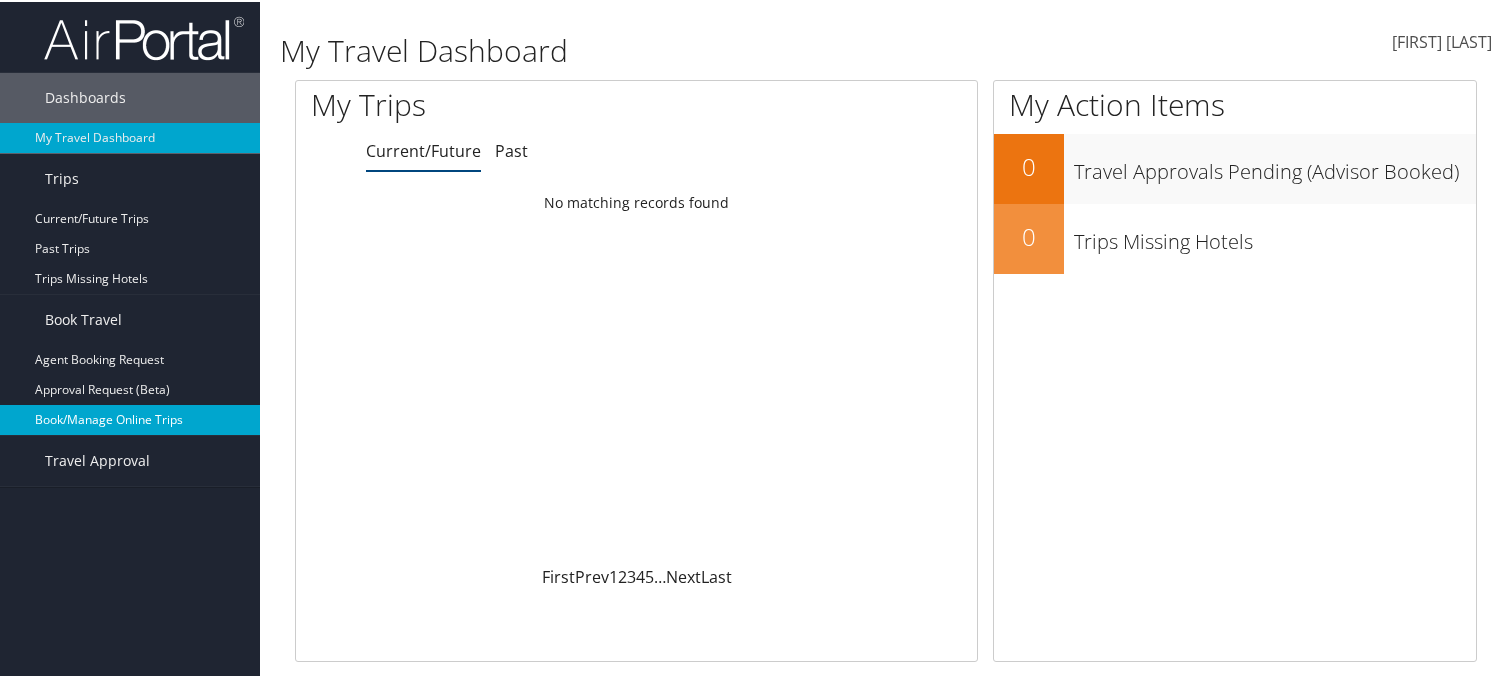 click on "Book/Manage Online Trips" at bounding box center [130, 418] 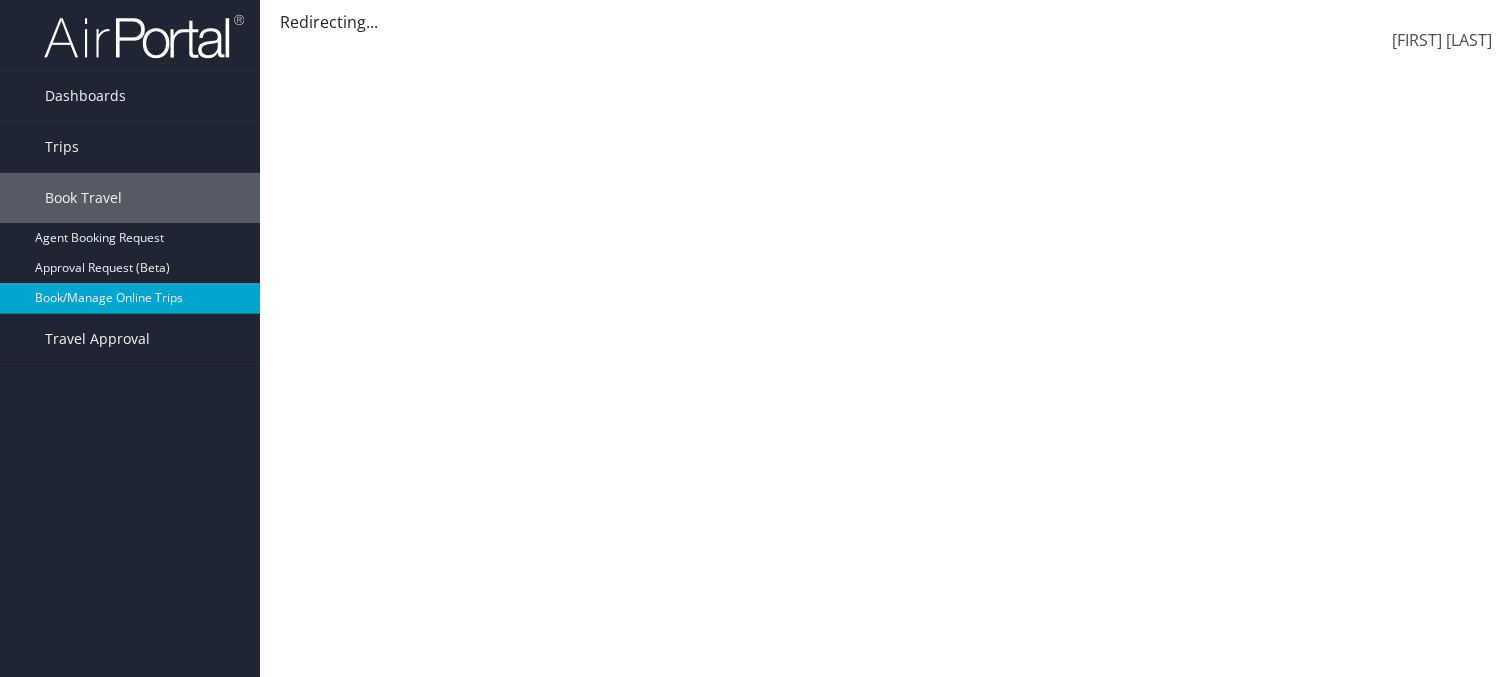 scroll, scrollTop: 0, scrollLeft: 0, axis: both 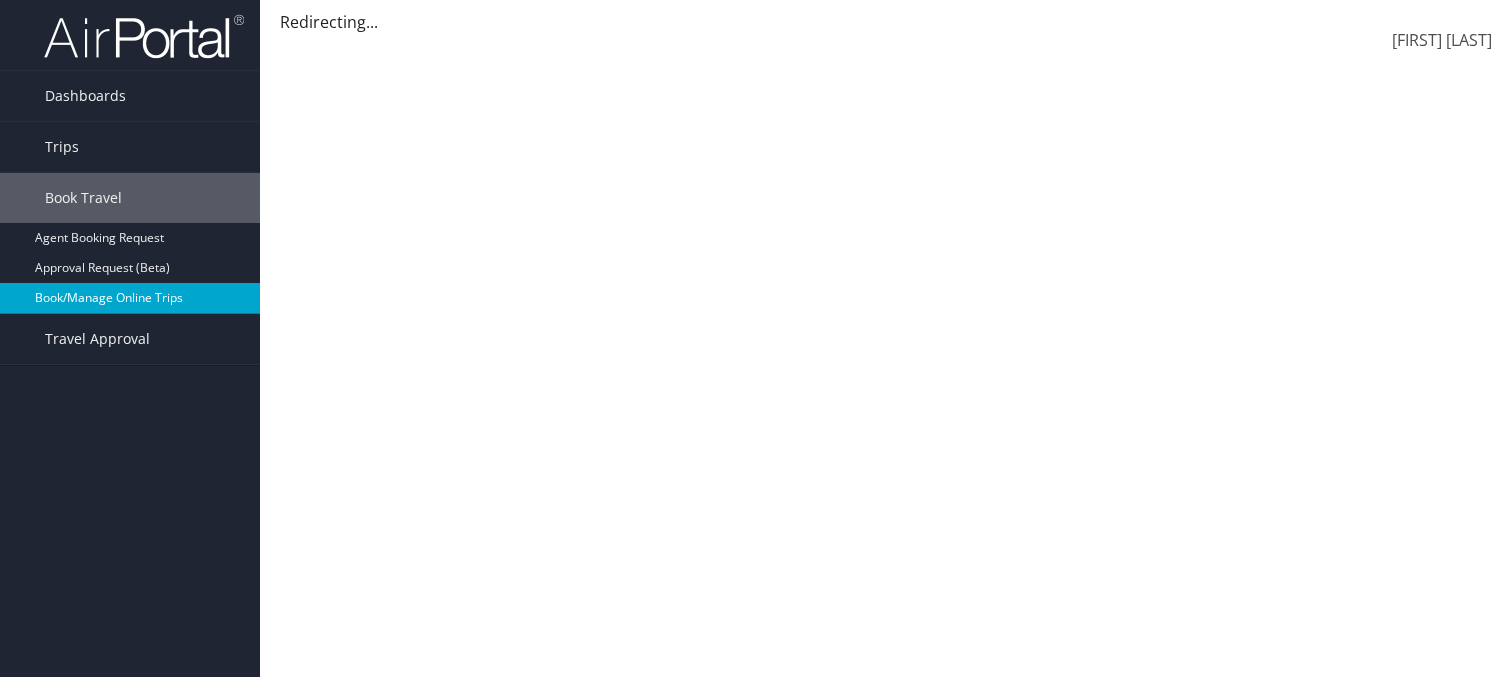 click on "Book/Manage Online Trips" at bounding box center [130, 298] 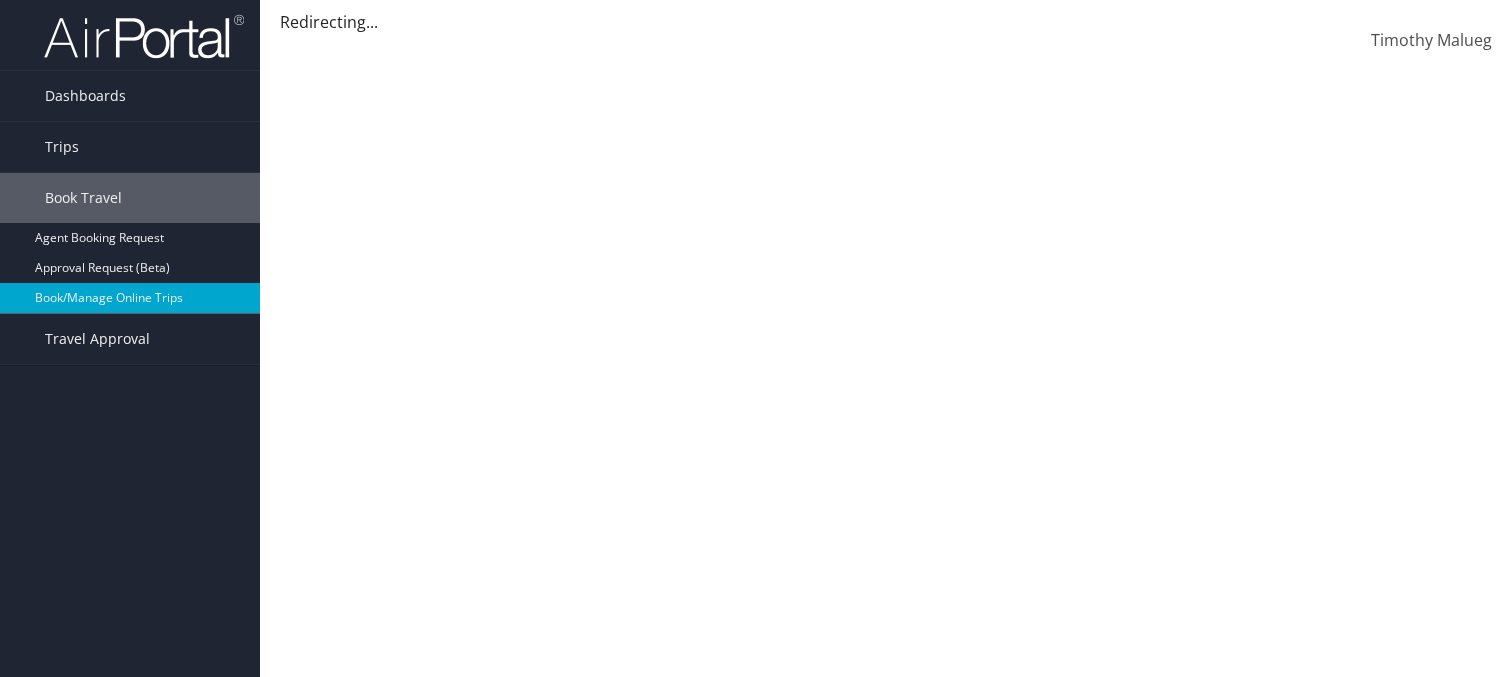 scroll, scrollTop: 0, scrollLeft: 0, axis: both 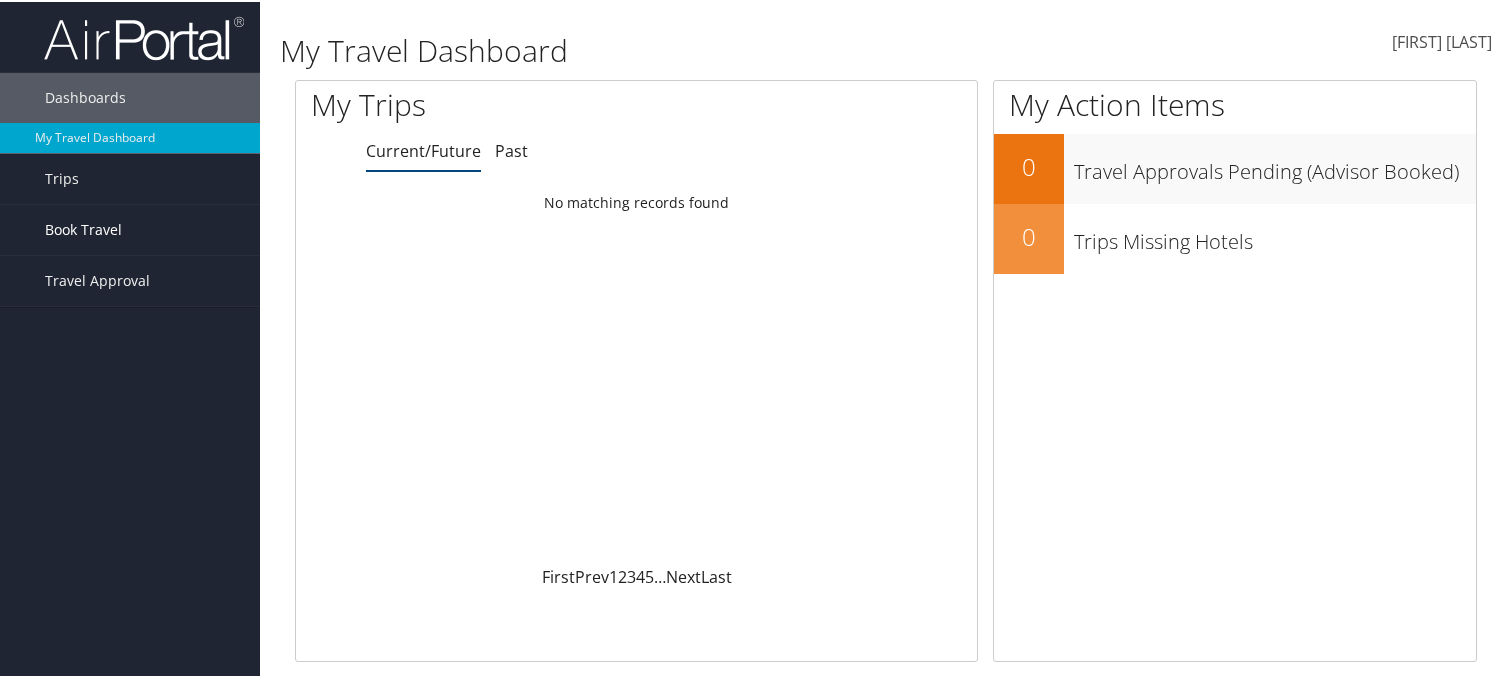 click on "Book Travel" at bounding box center [83, 228] 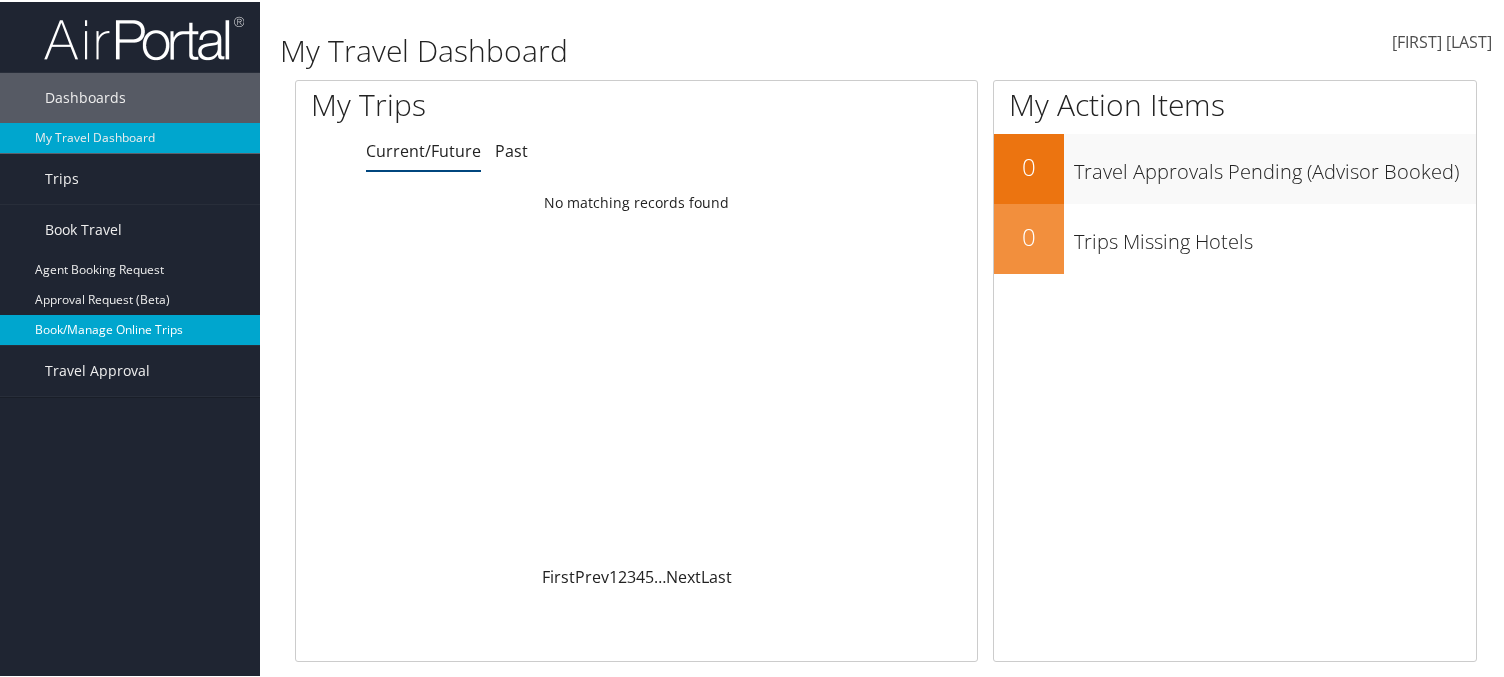 click on "Book/Manage Online Trips" at bounding box center (130, 328) 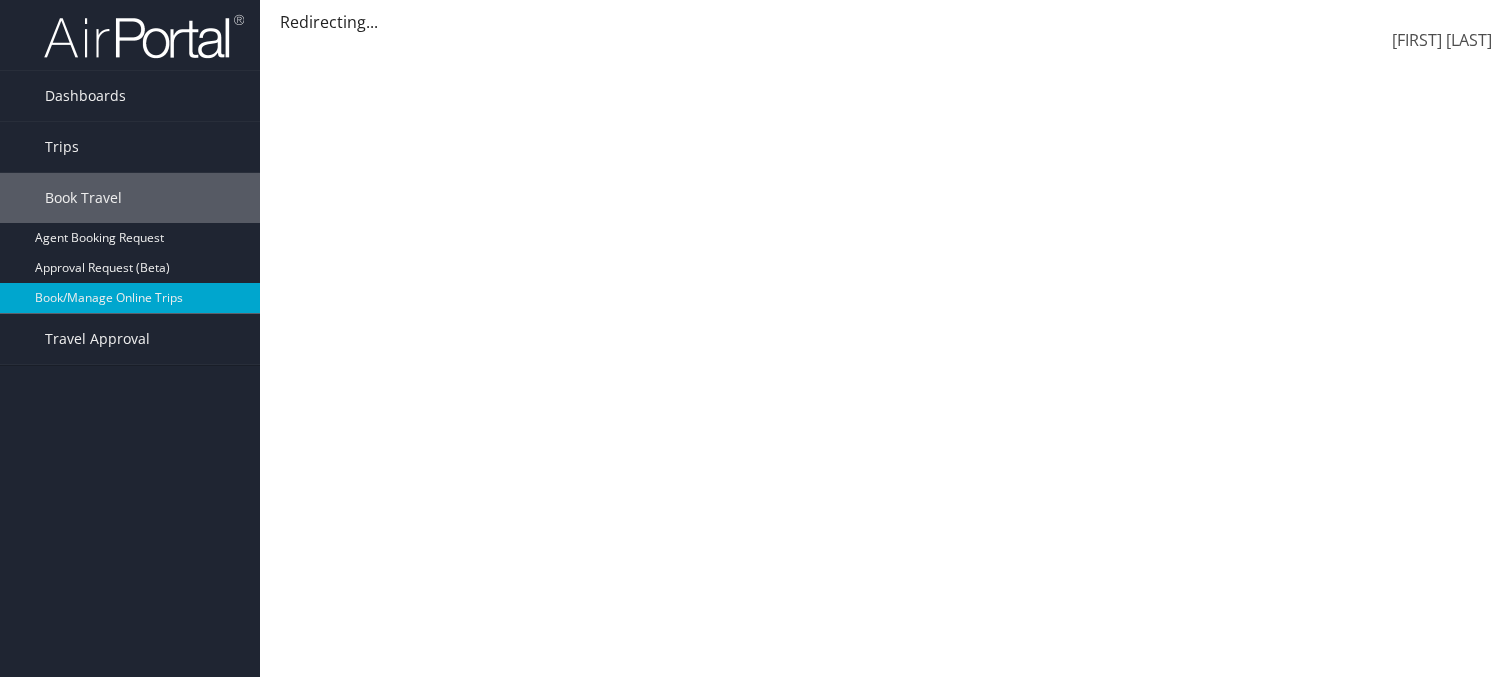 scroll, scrollTop: 0, scrollLeft: 0, axis: both 